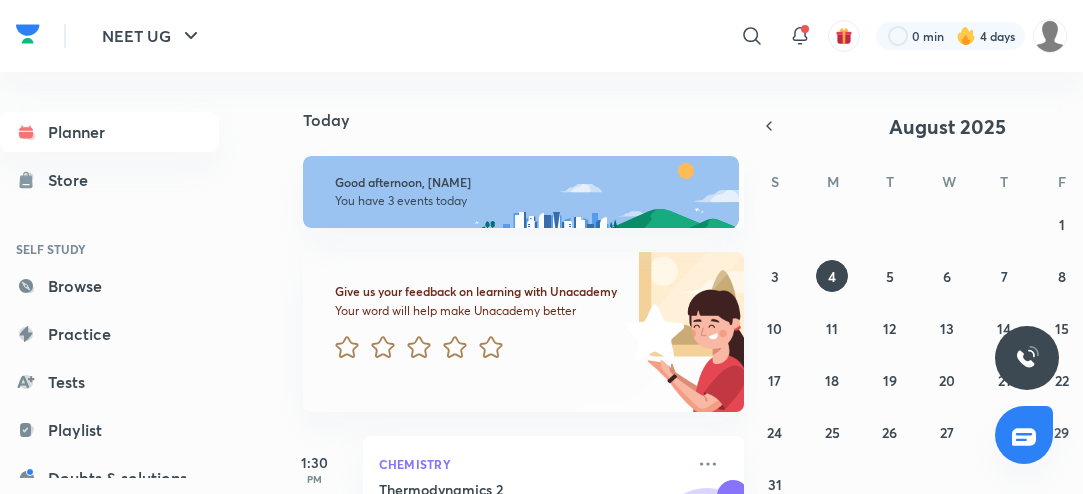 scroll, scrollTop: 0, scrollLeft: 0, axis: both 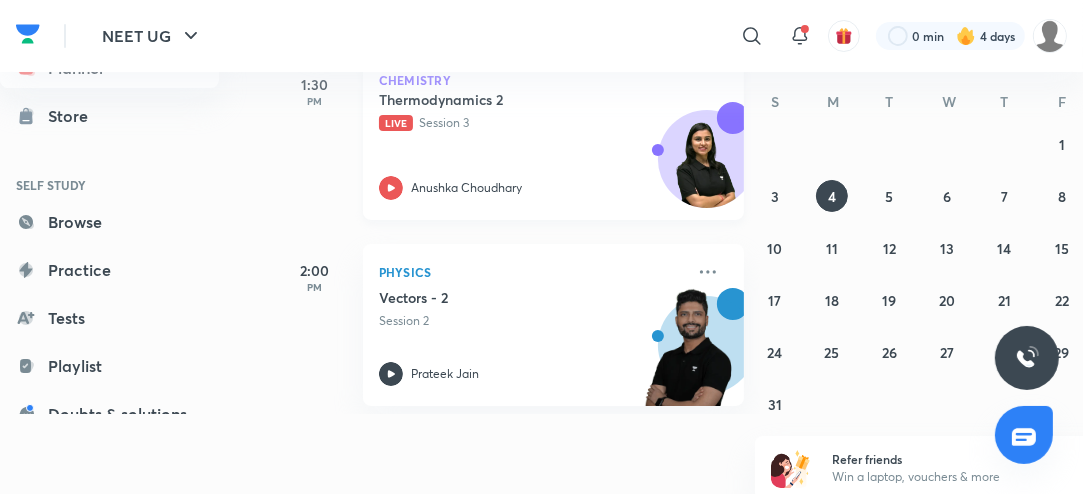 click 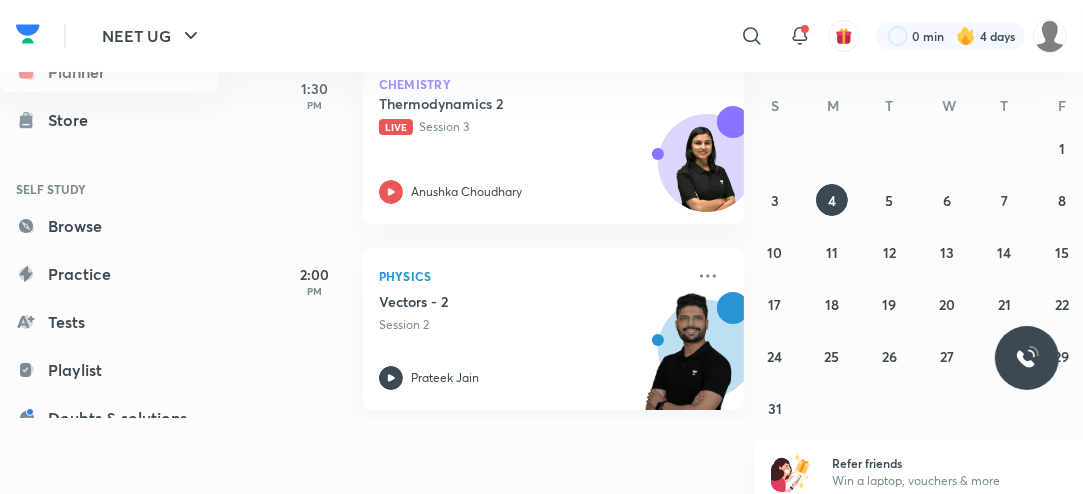 scroll, scrollTop: 12, scrollLeft: 0, axis: vertical 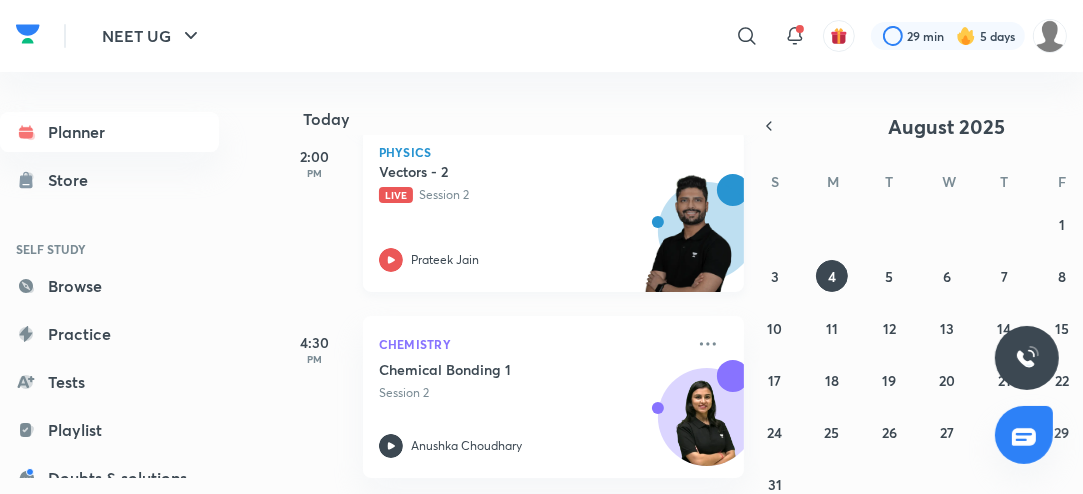 click 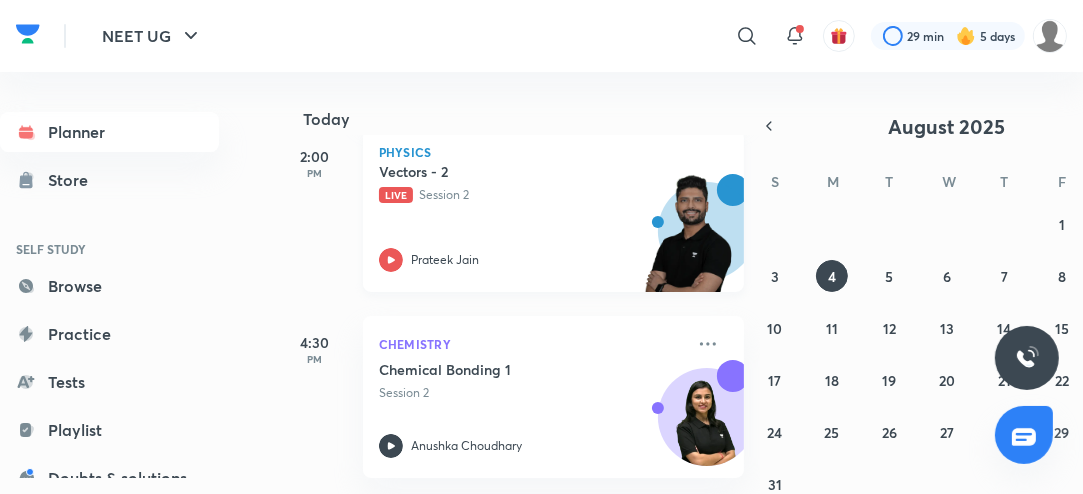 click 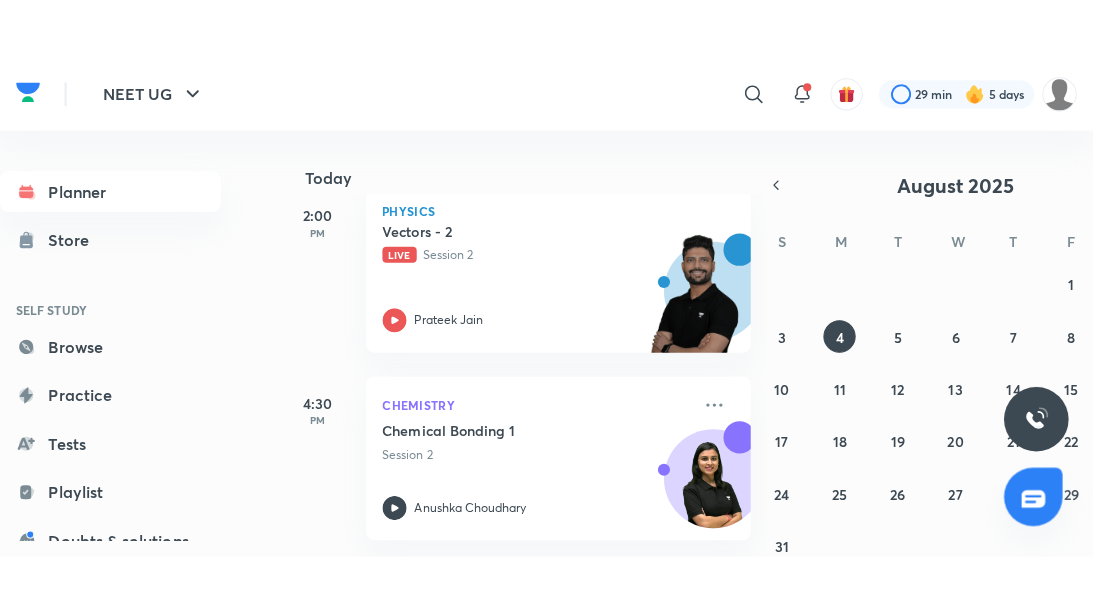 scroll, scrollTop: 384, scrollLeft: 0, axis: vertical 